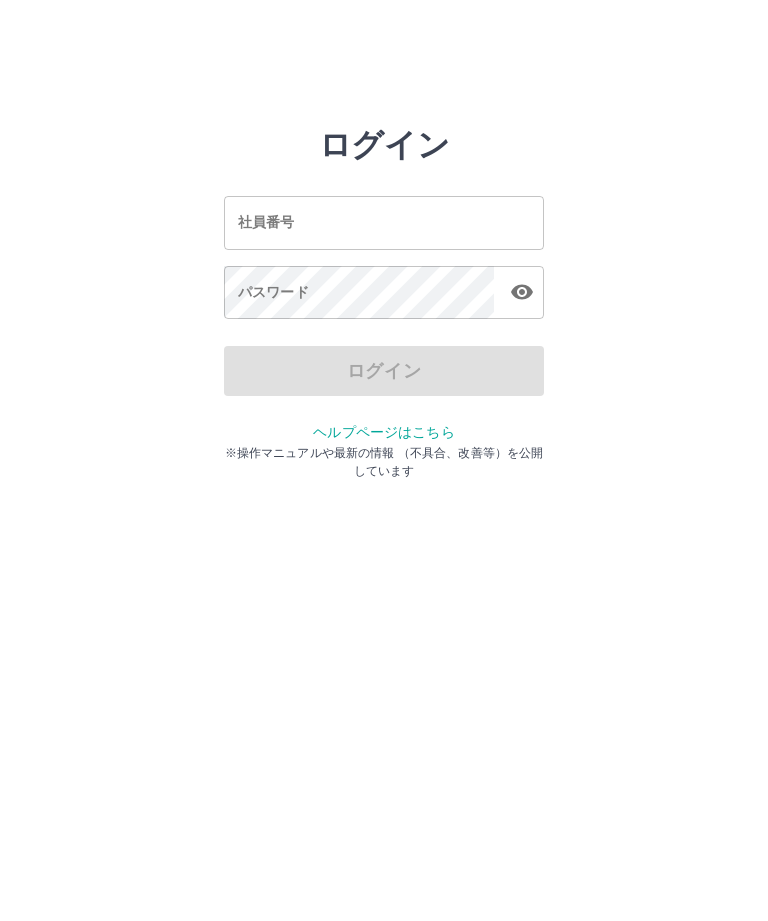 scroll, scrollTop: 0, scrollLeft: 0, axis: both 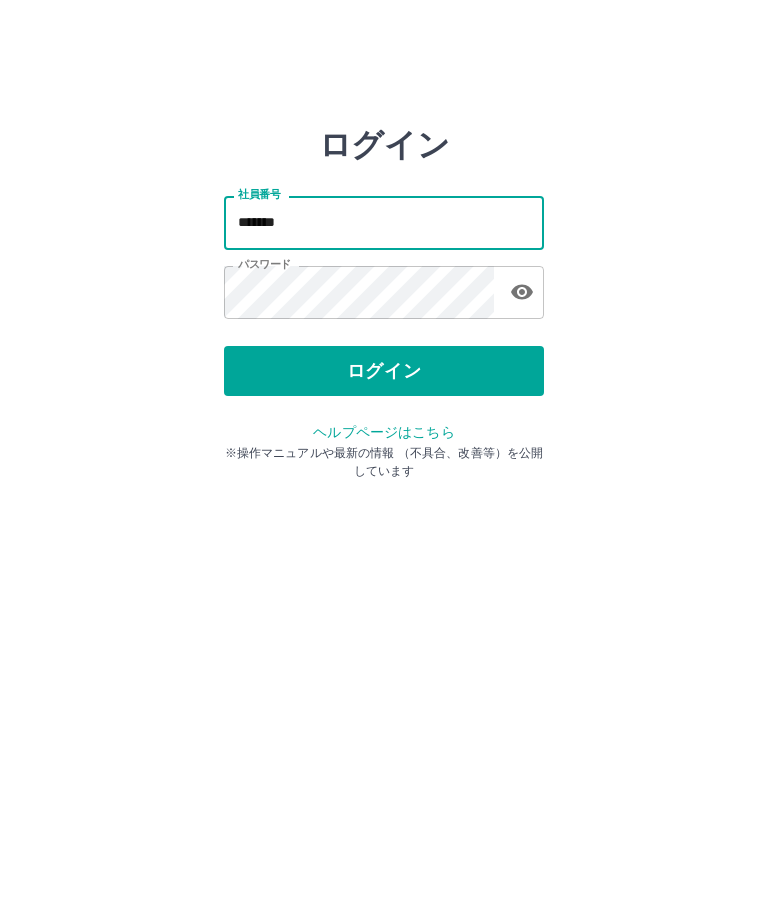 click on "*******" at bounding box center (384, 222) 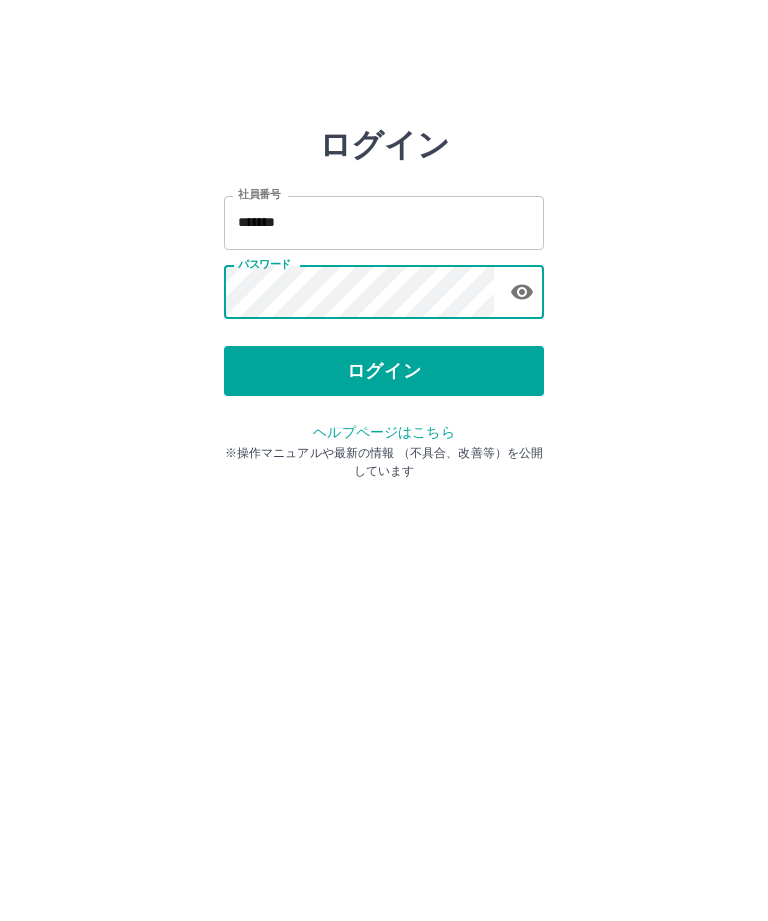 click on "ログイン" at bounding box center (384, 371) 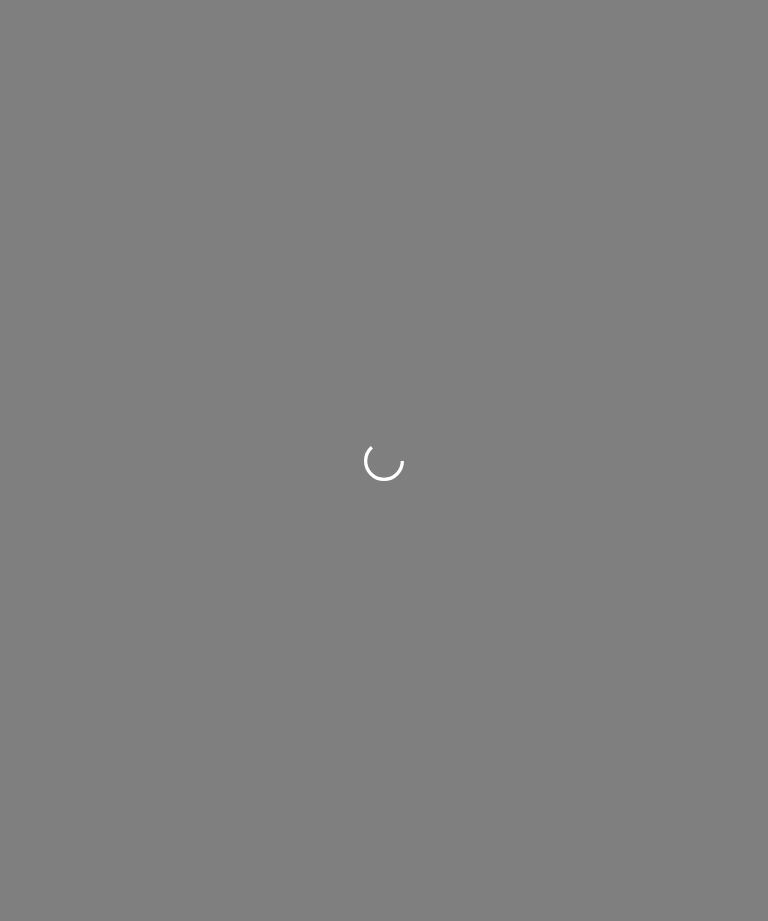 scroll, scrollTop: 0, scrollLeft: 0, axis: both 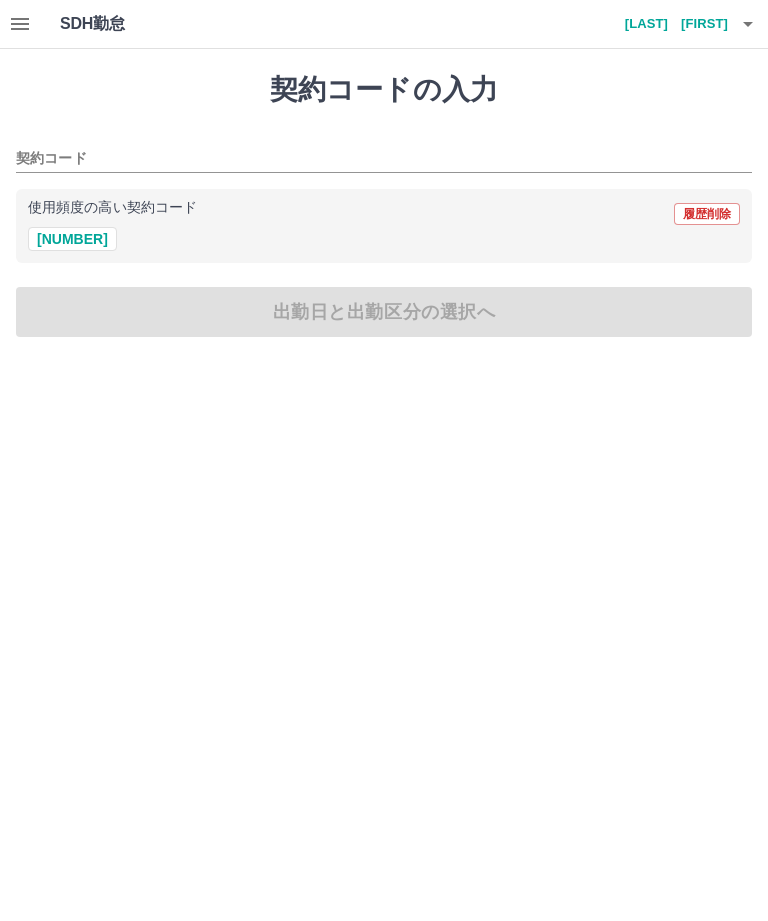 click on "[NUMBER]" at bounding box center (72, 239) 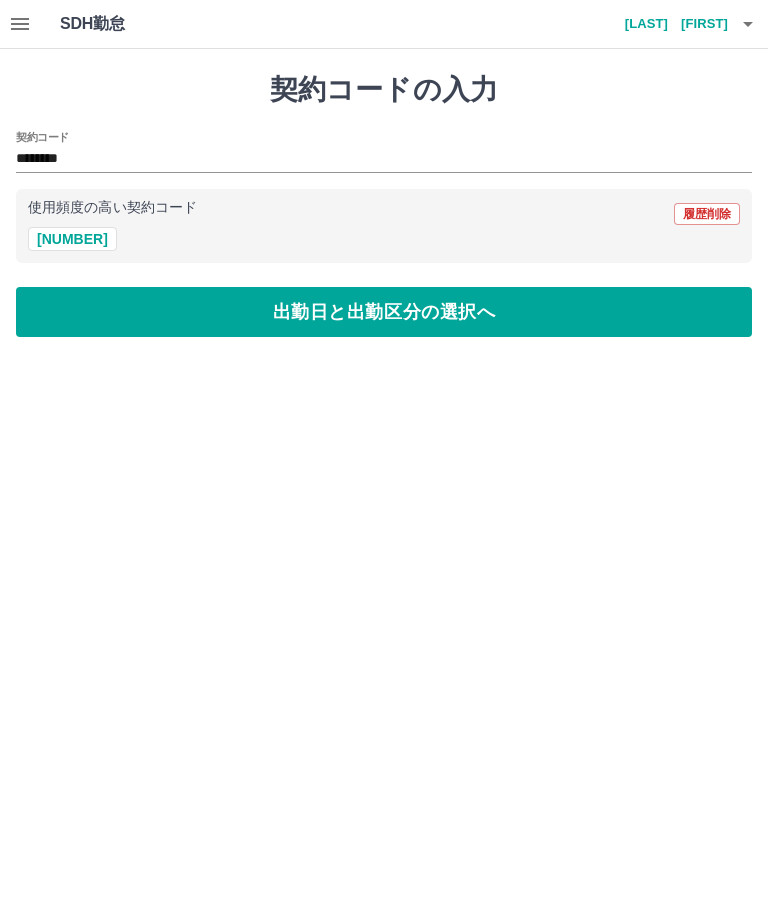 click on "出勤日と出勤区分の選択へ" at bounding box center (384, 312) 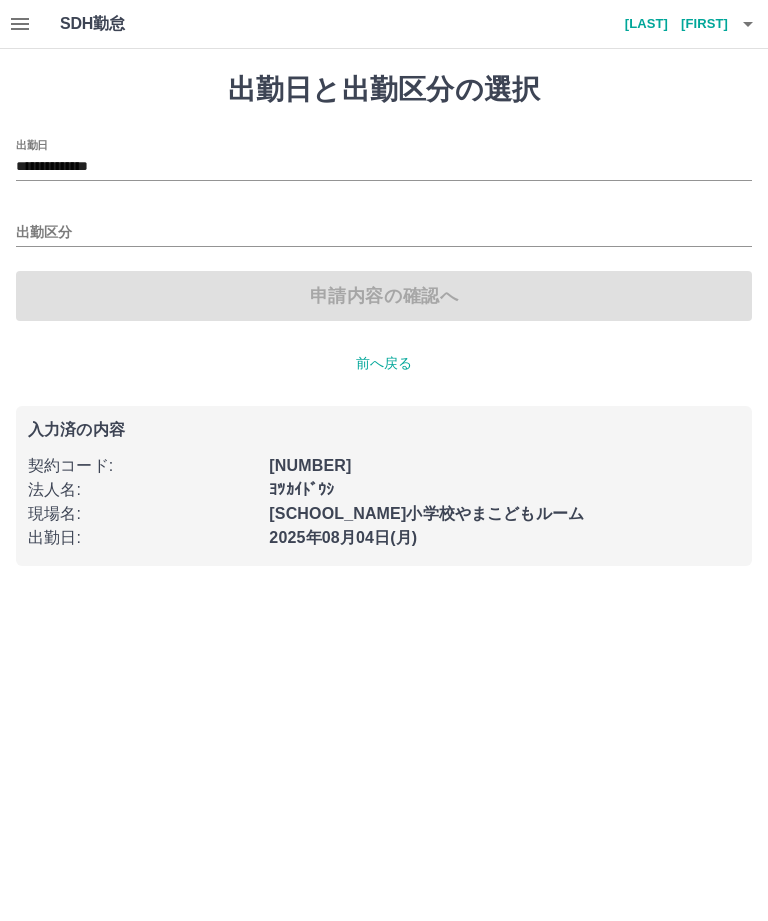 click on "**********" at bounding box center (384, 167) 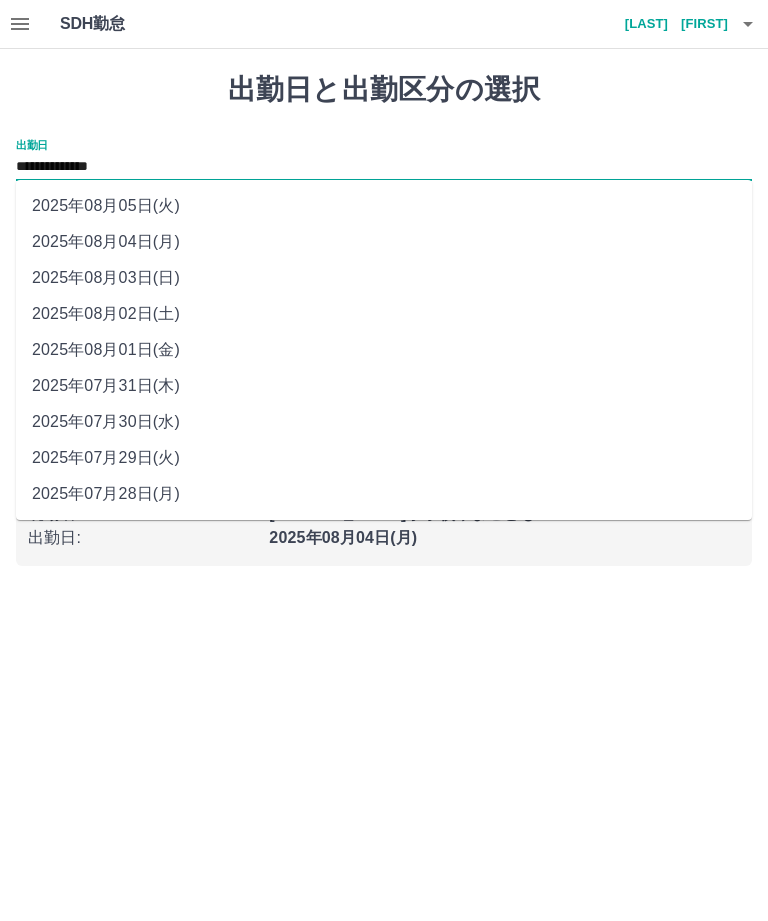 click on "2025年08月01日(金)" at bounding box center [384, 350] 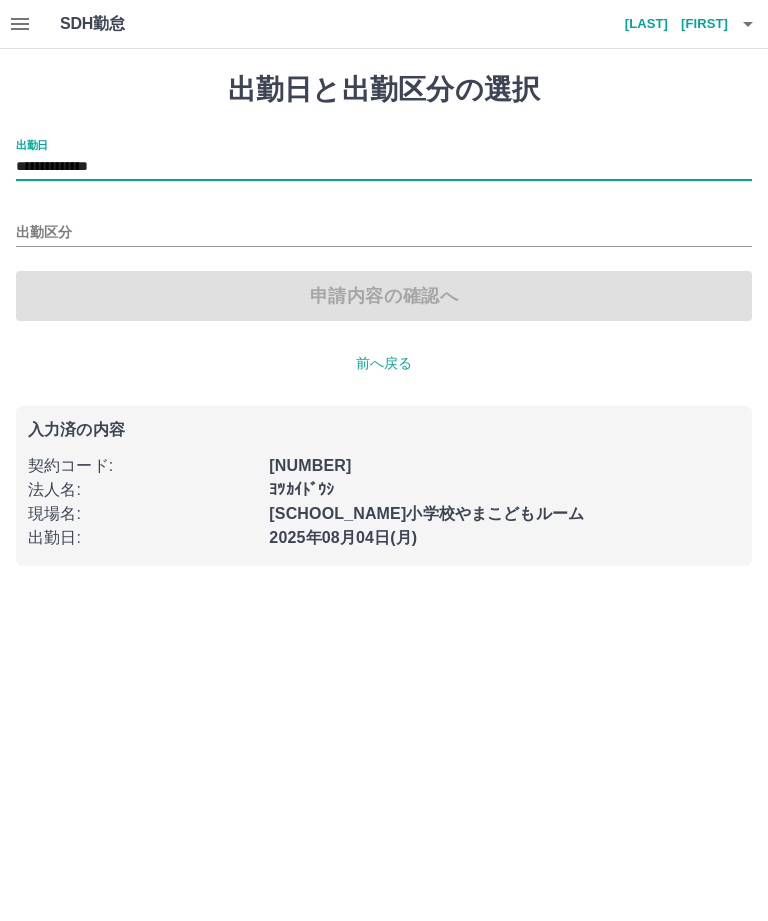 click on "出勤区分" at bounding box center (384, 226) 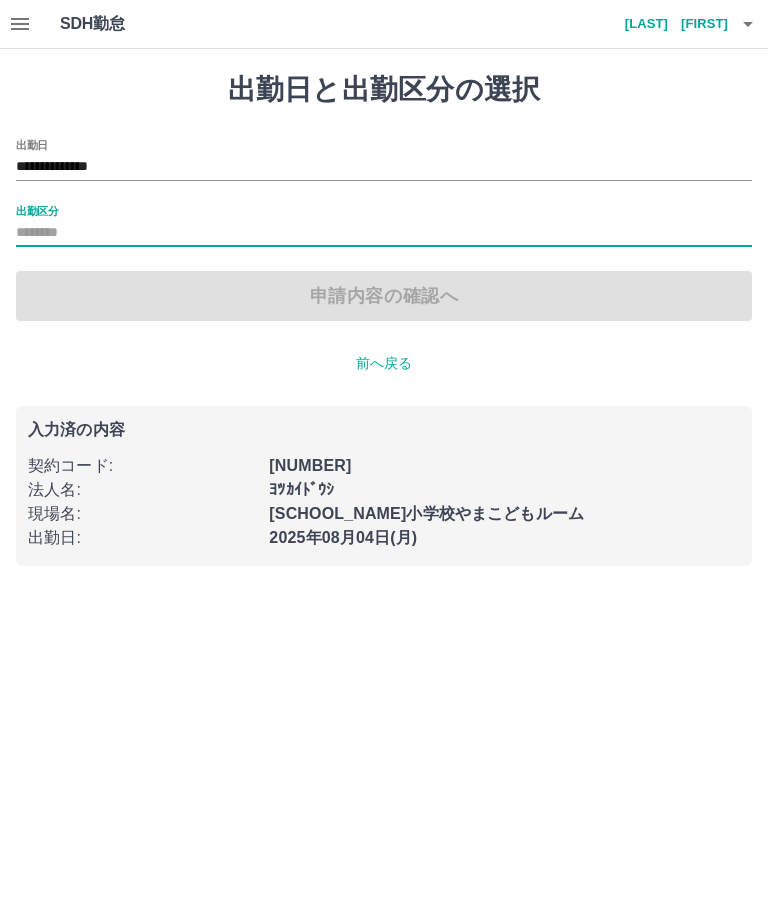 click on "出勤区分" at bounding box center (384, 226) 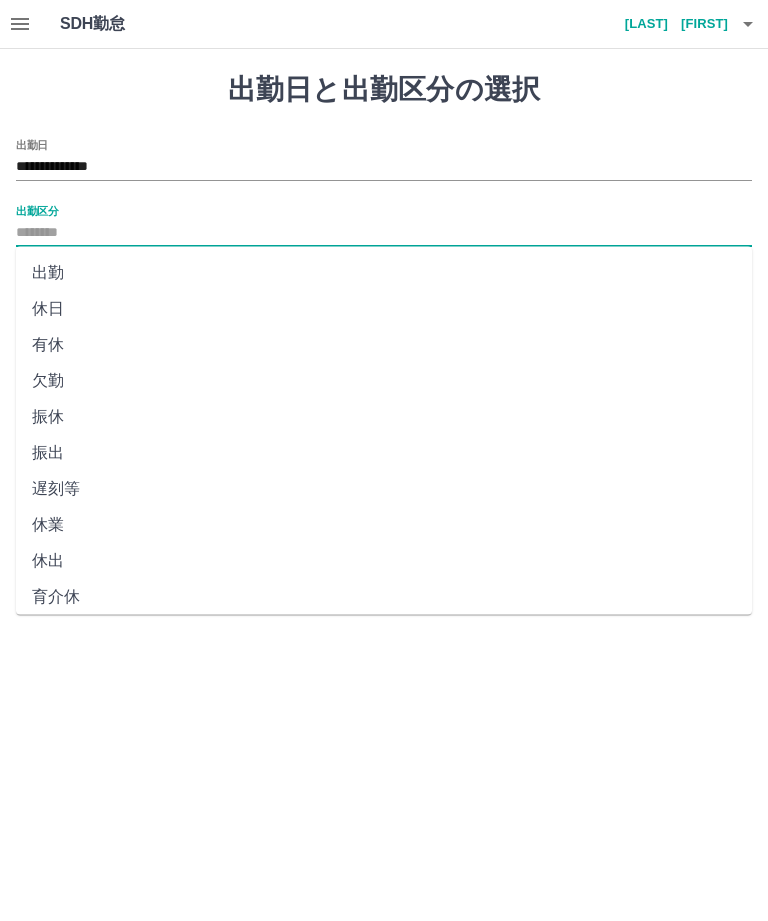 click on "出勤" at bounding box center (384, 273) 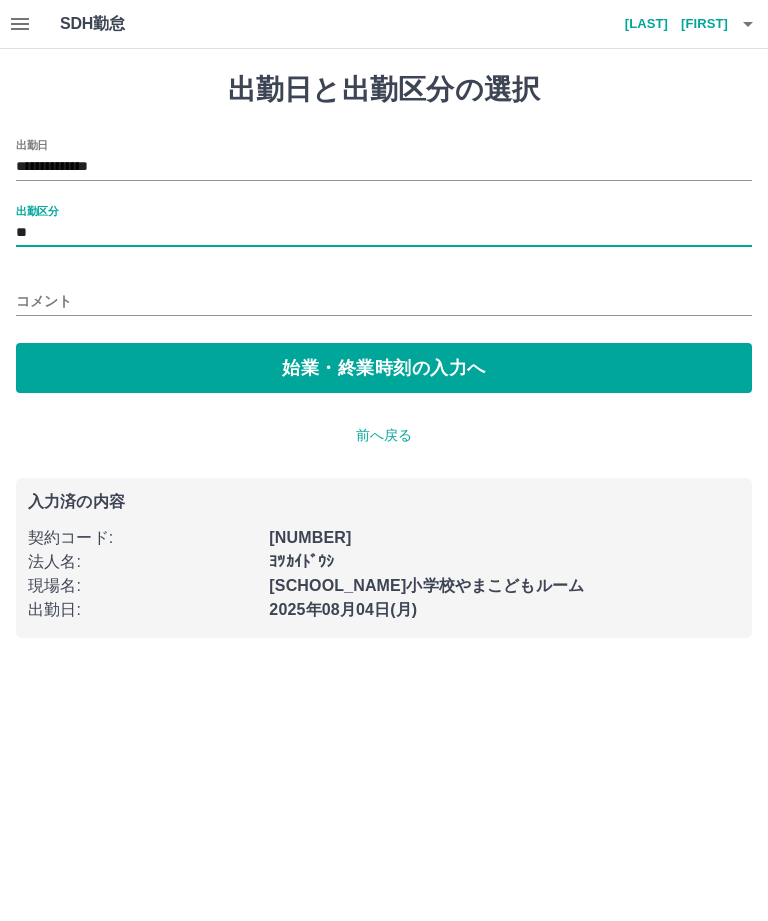 click on "始業・終業時刻の入力へ" at bounding box center (384, 368) 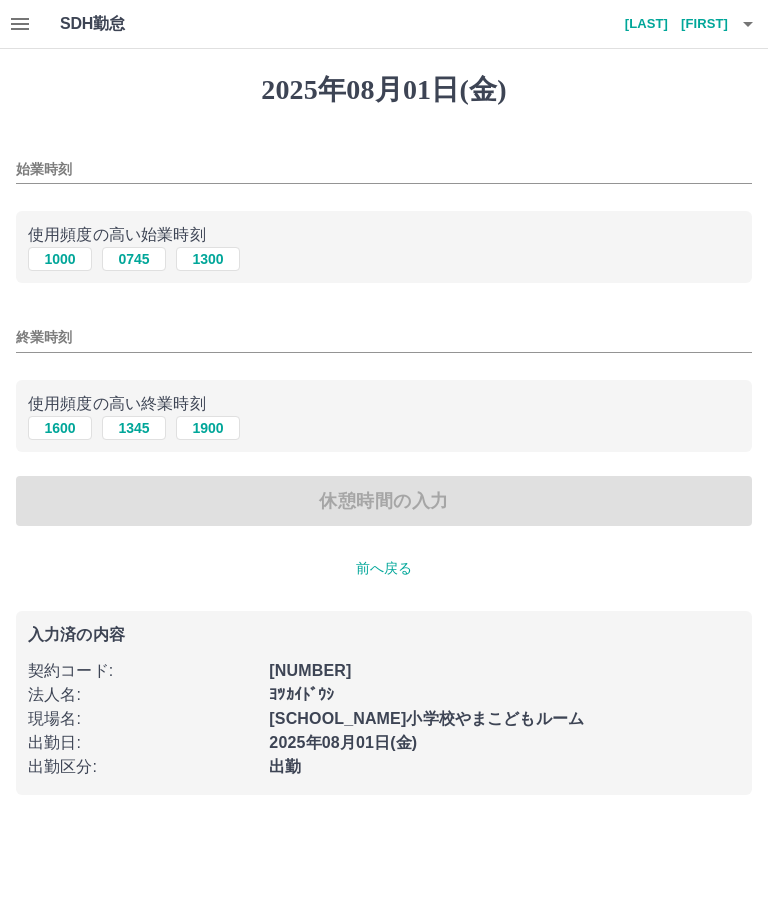 click on "1000" at bounding box center [60, 259] 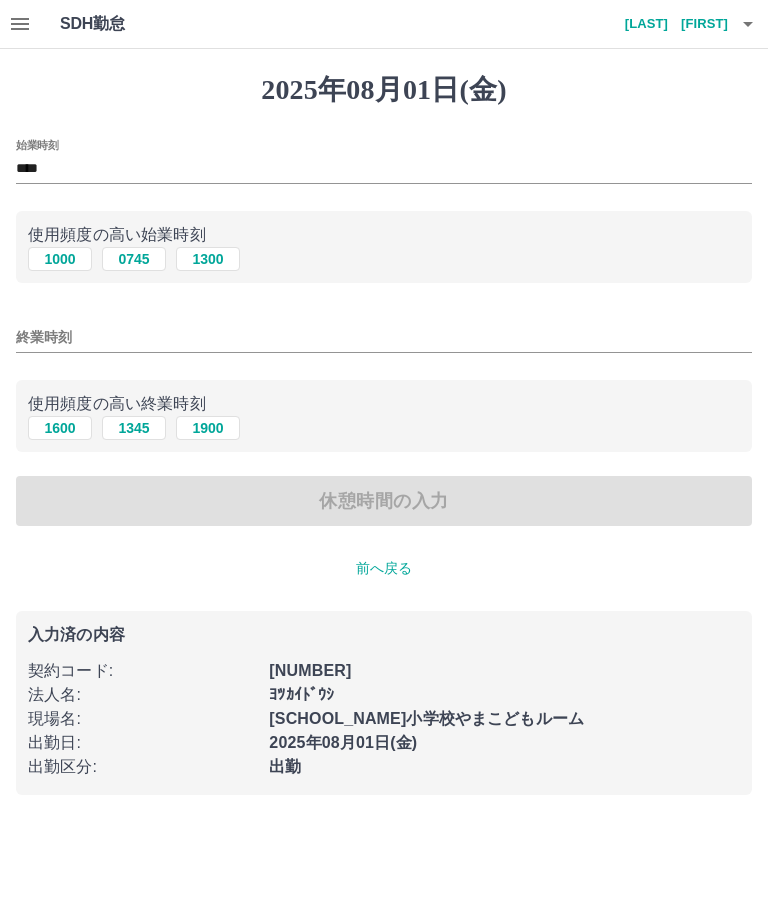 click on "1900" at bounding box center (208, 428) 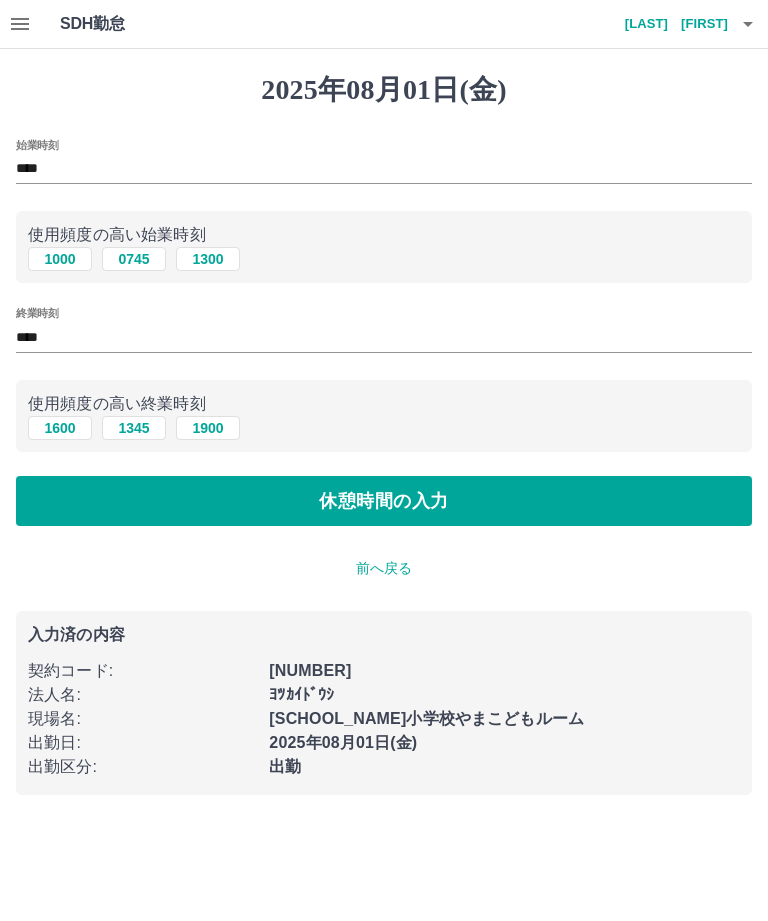 click on "休憩時間の入力" at bounding box center (384, 501) 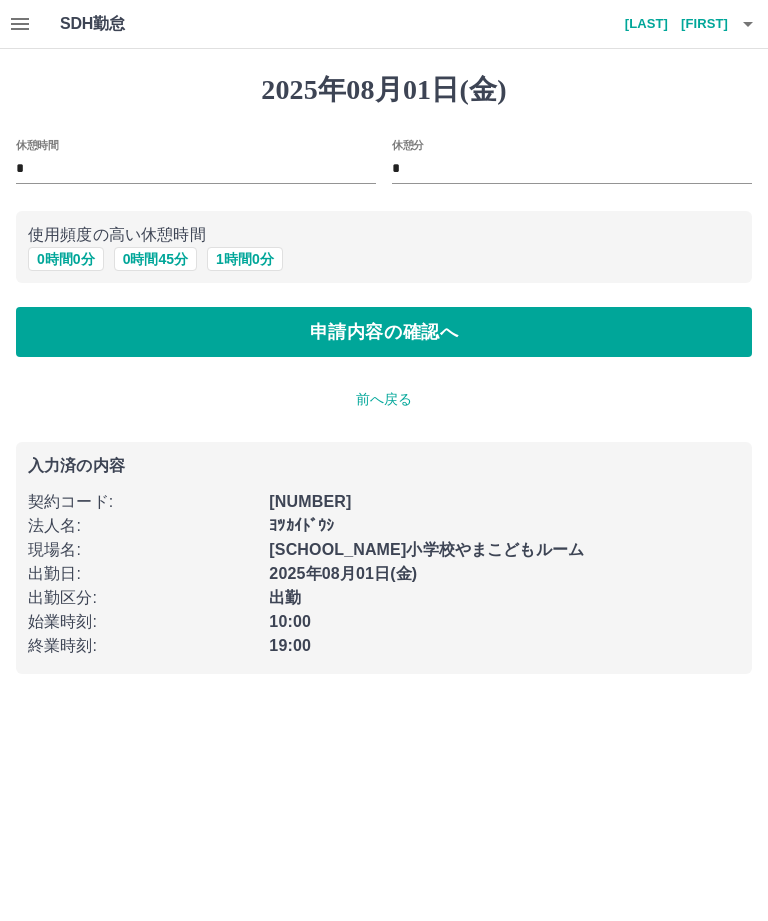 click on "1 時間 0 分" at bounding box center [245, 259] 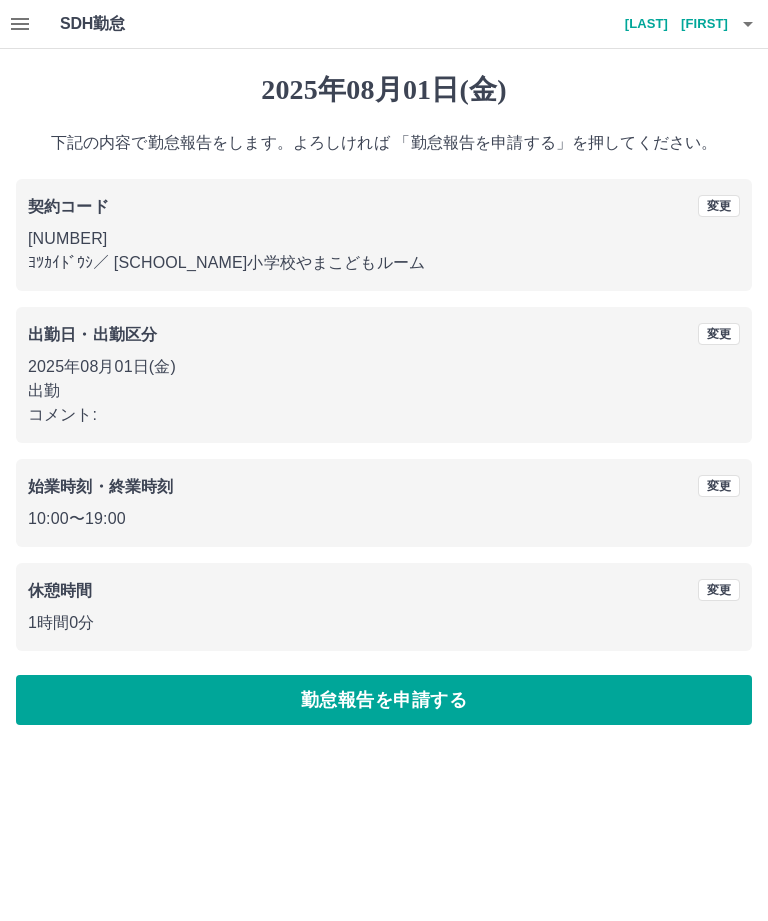 click on "勤怠報告を申請する" at bounding box center [384, 700] 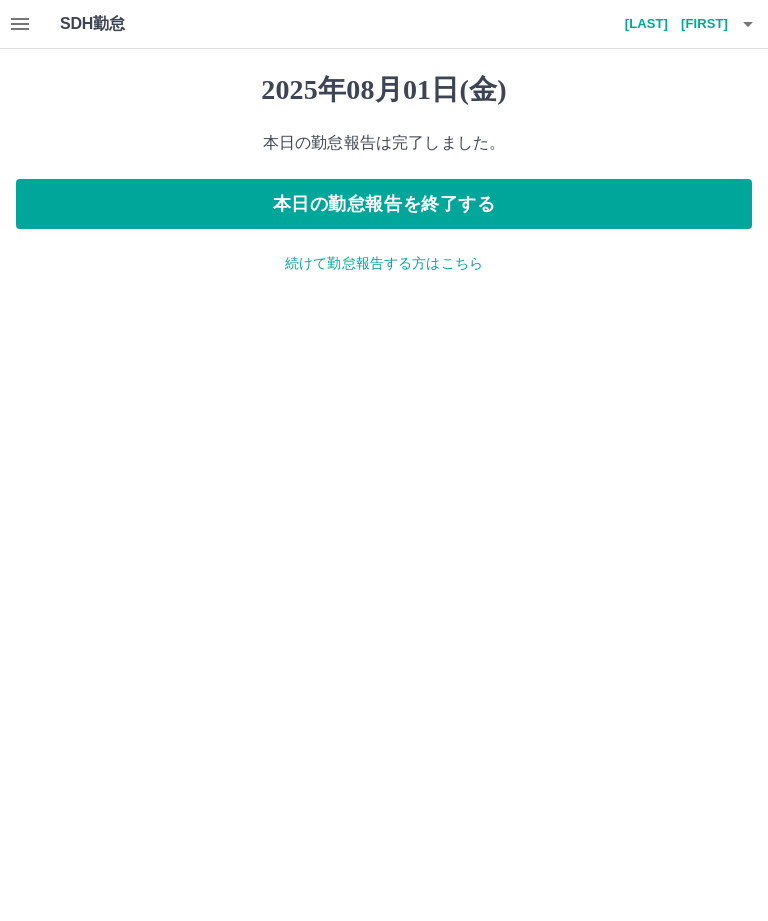 click on "続けて勤怠報告する方はこちら" at bounding box center [384, 263] 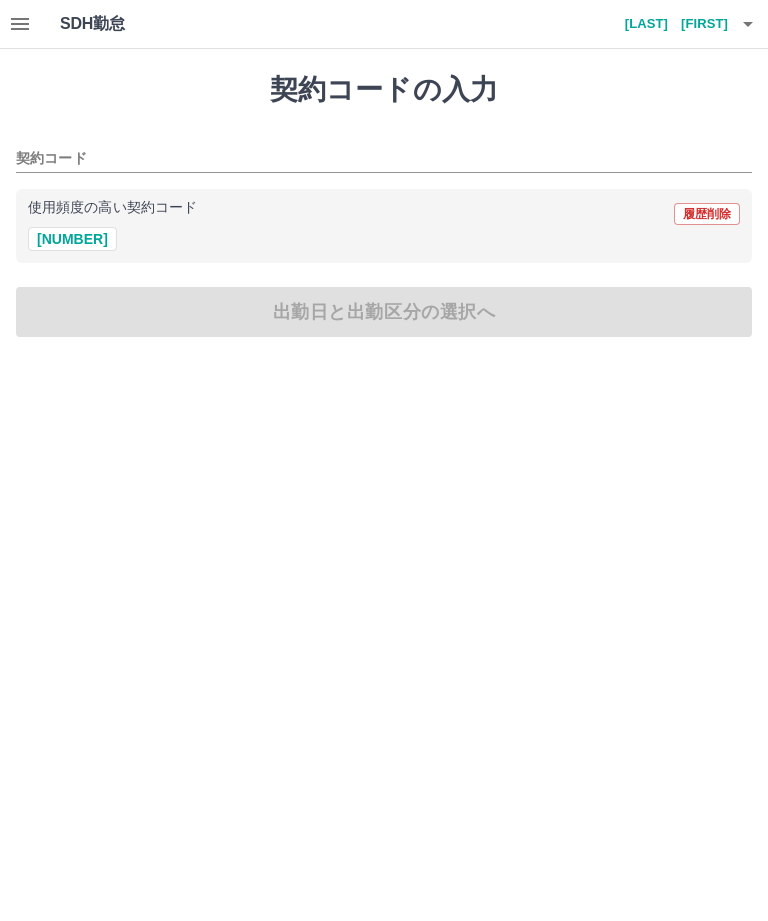 click on "[NUMBER]" at bounding box center [72, 239] 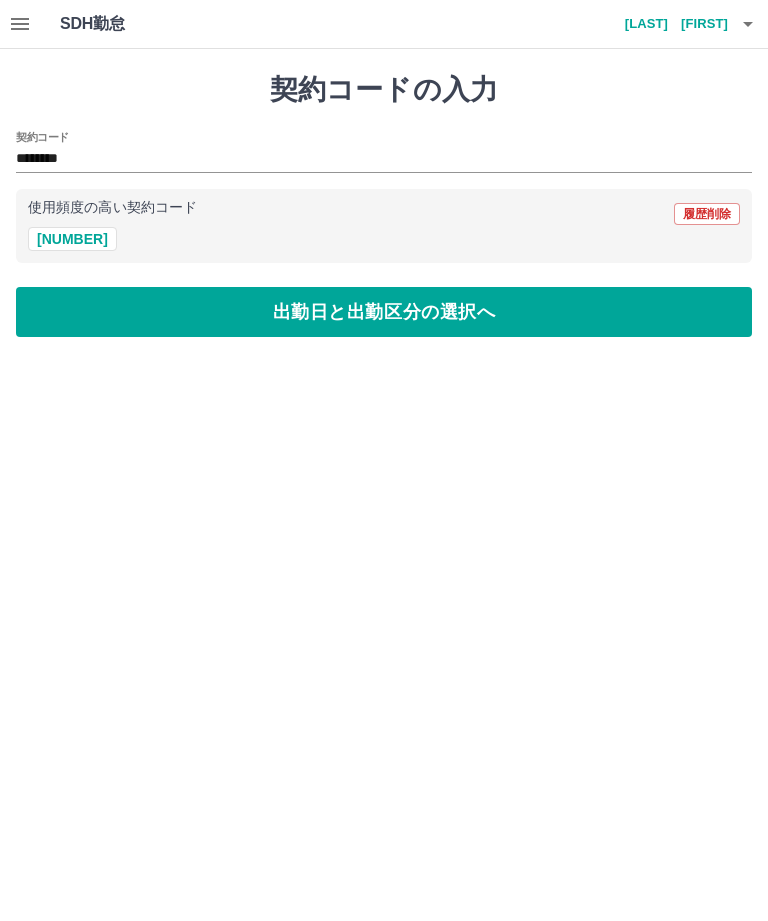 click on "出勤日と出勤区分の選択へ" at bounding box center (384, 312) 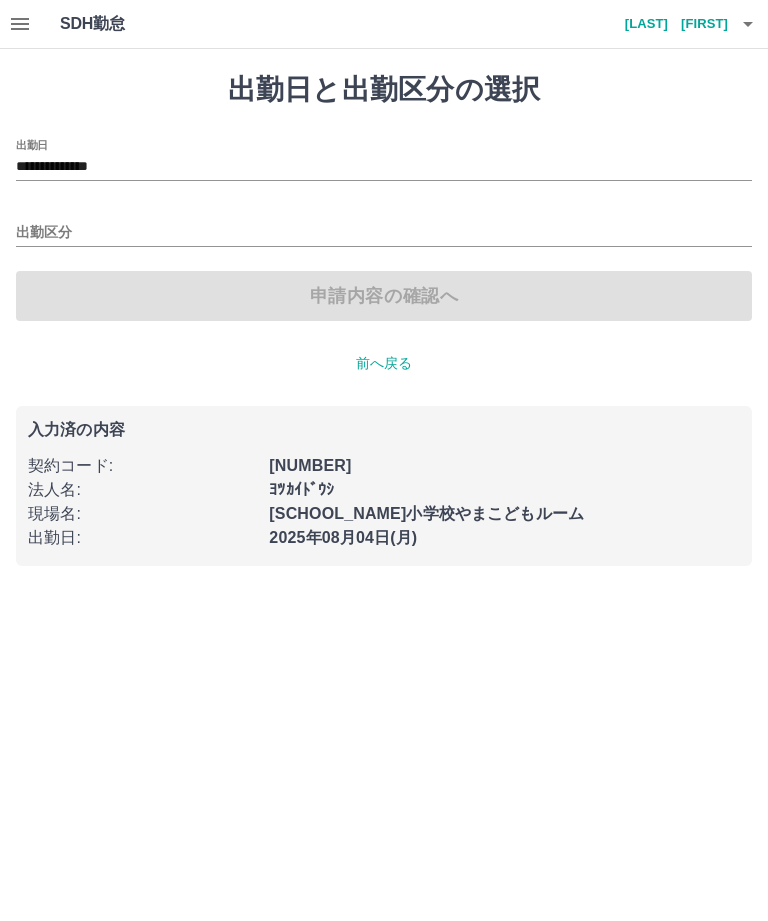 click on "**********" at bounding box center (384, 167) 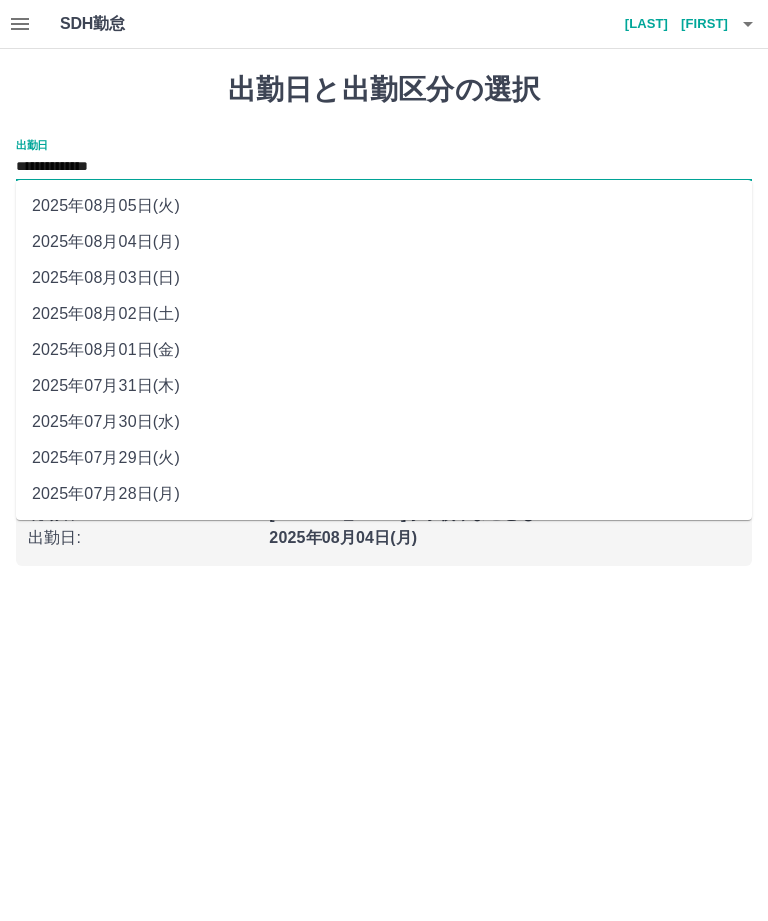 click on "2025年08月02日(土)" at bounding box center [384, 314] 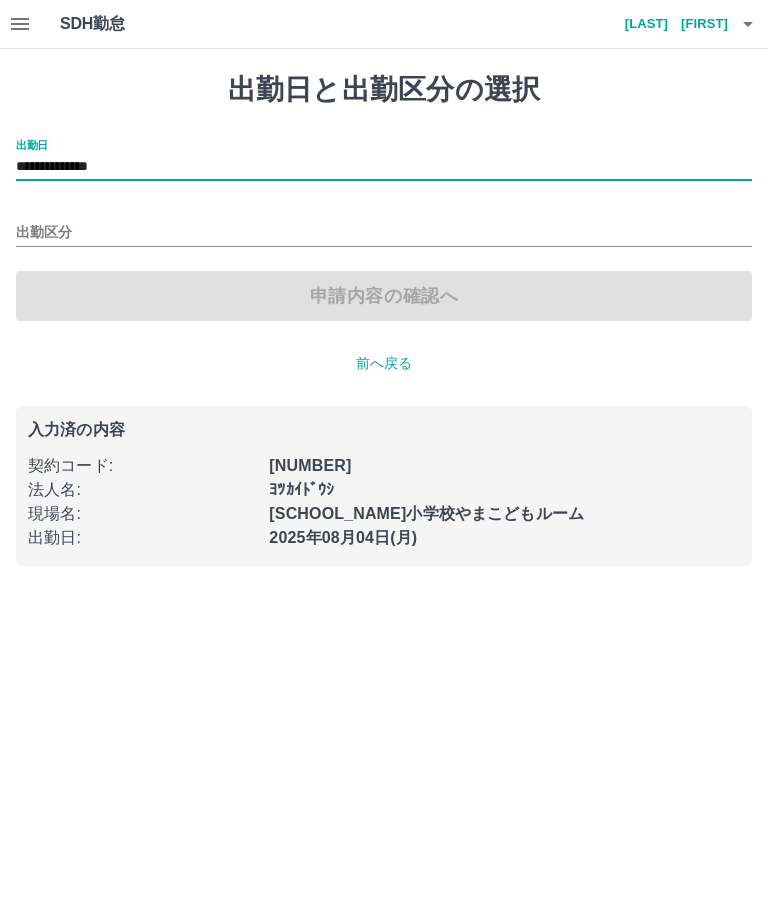 click on "出勤区分" at bounding box center (384, 226) 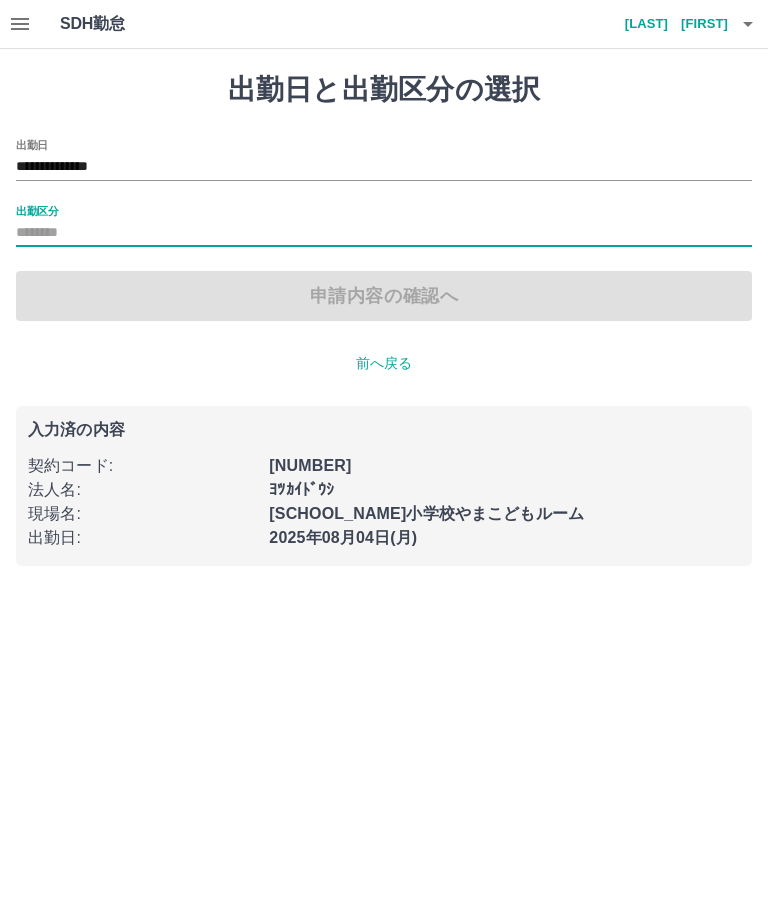 click on "出勤区分" at bounding box center [384, 226] 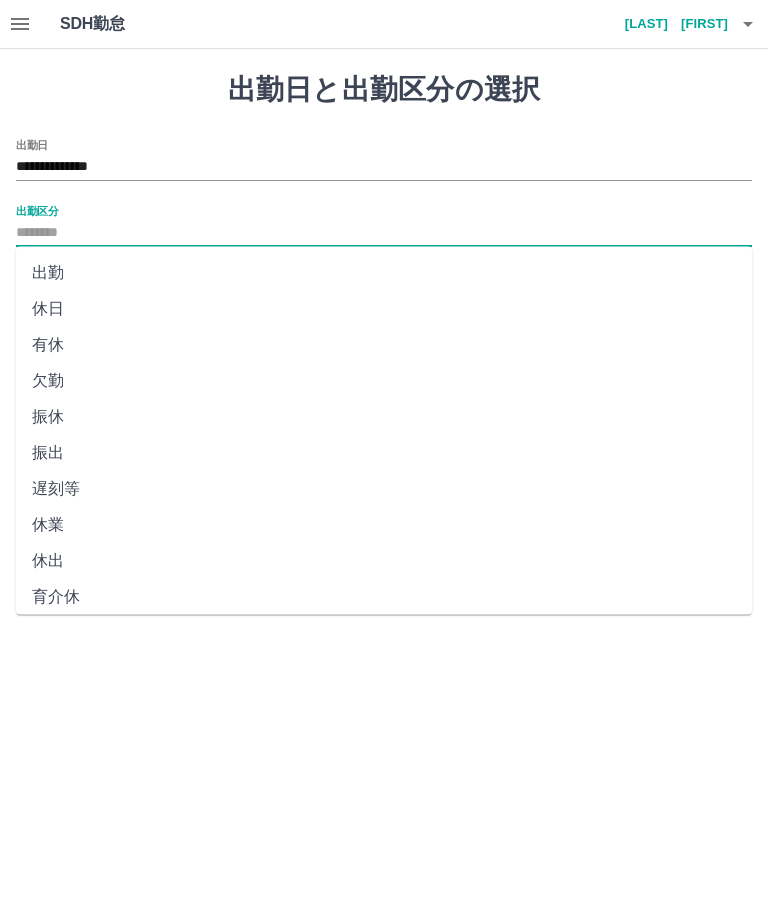 click on "休日" at bounding box center [384, 309] 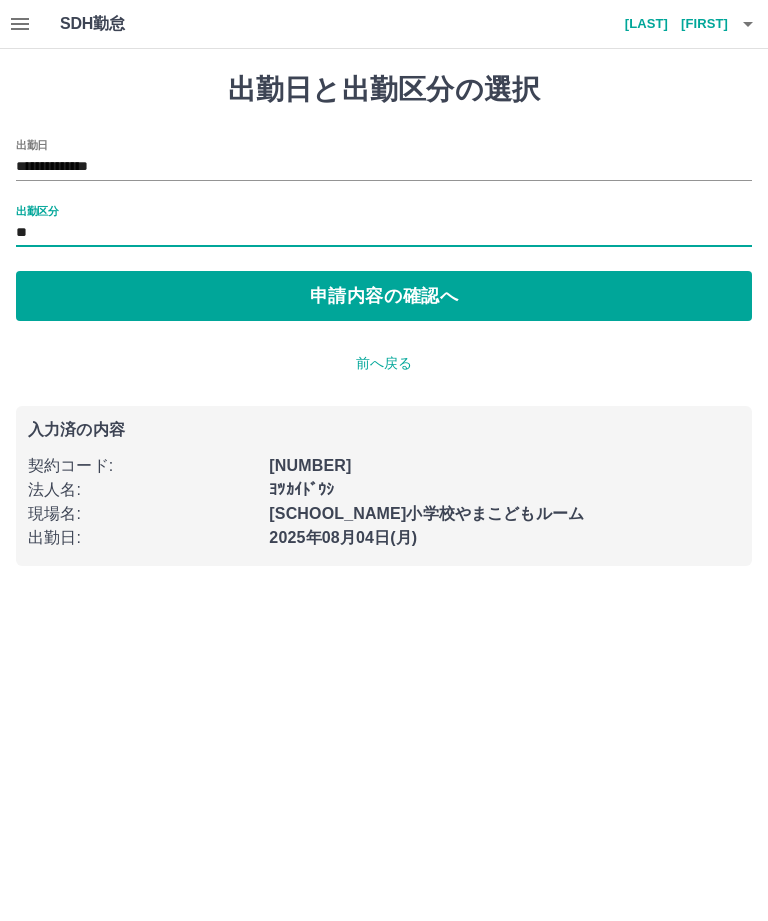 type on "**" 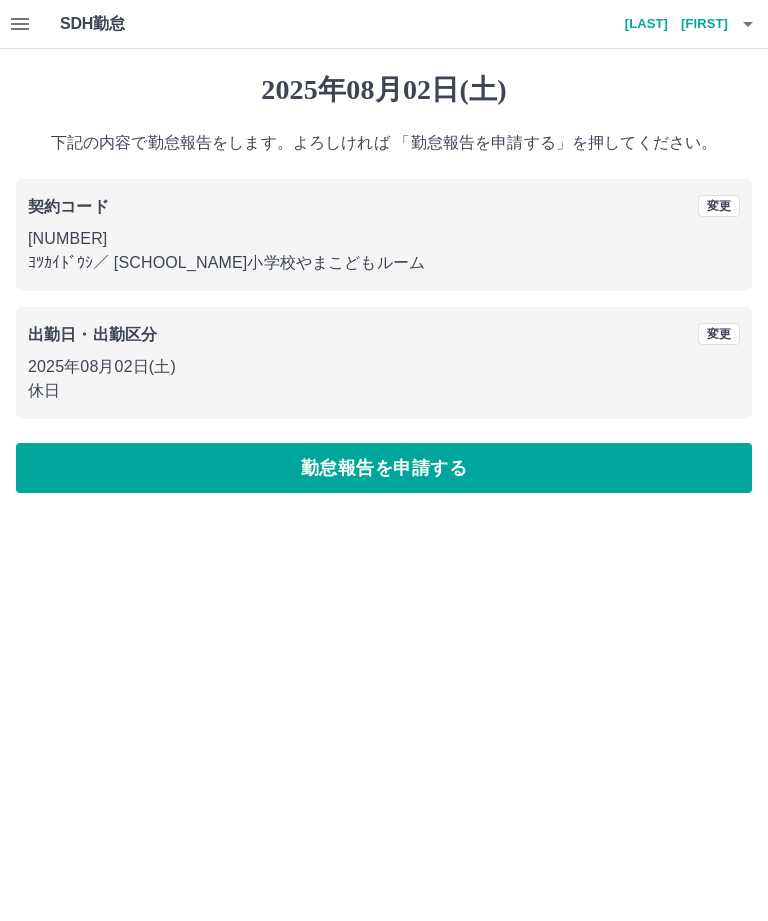 click on "勤怠報告を申請する" at bounding box center (384, 468) 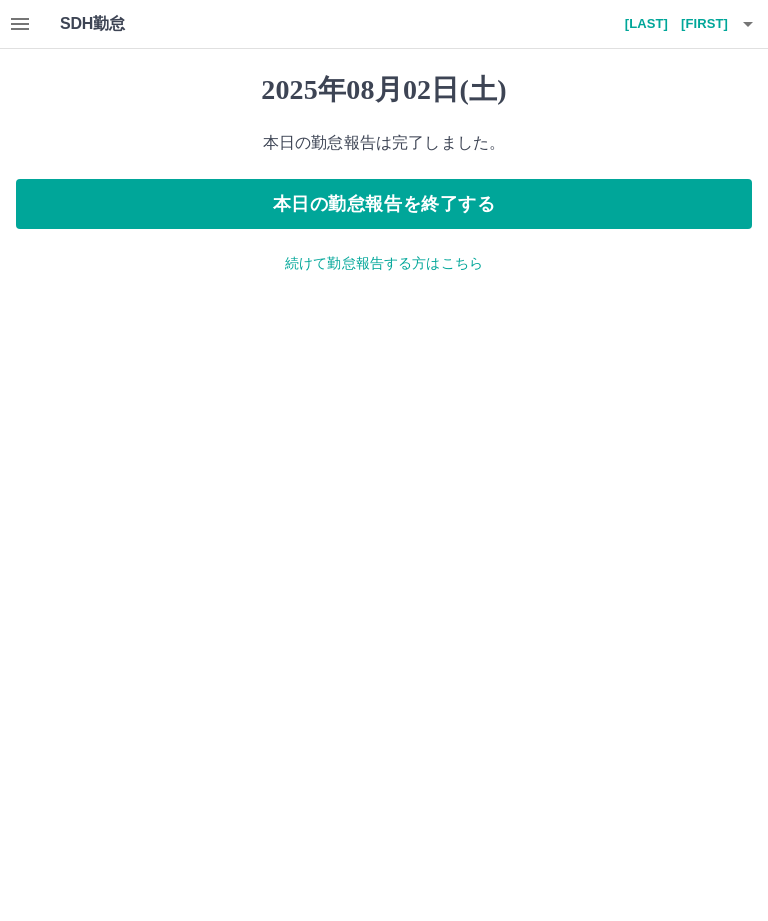 click on "続けて勤怠報告する方はこちら" at bounding box center (384, 263) 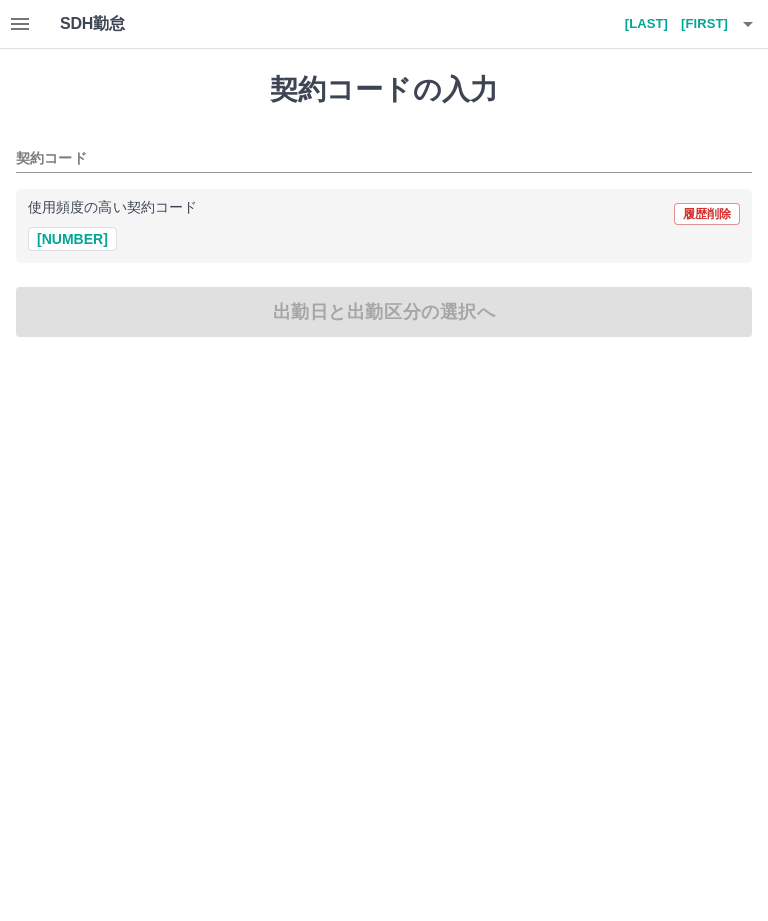 click on "[NUMBER]" at bounding box center (72, 239) 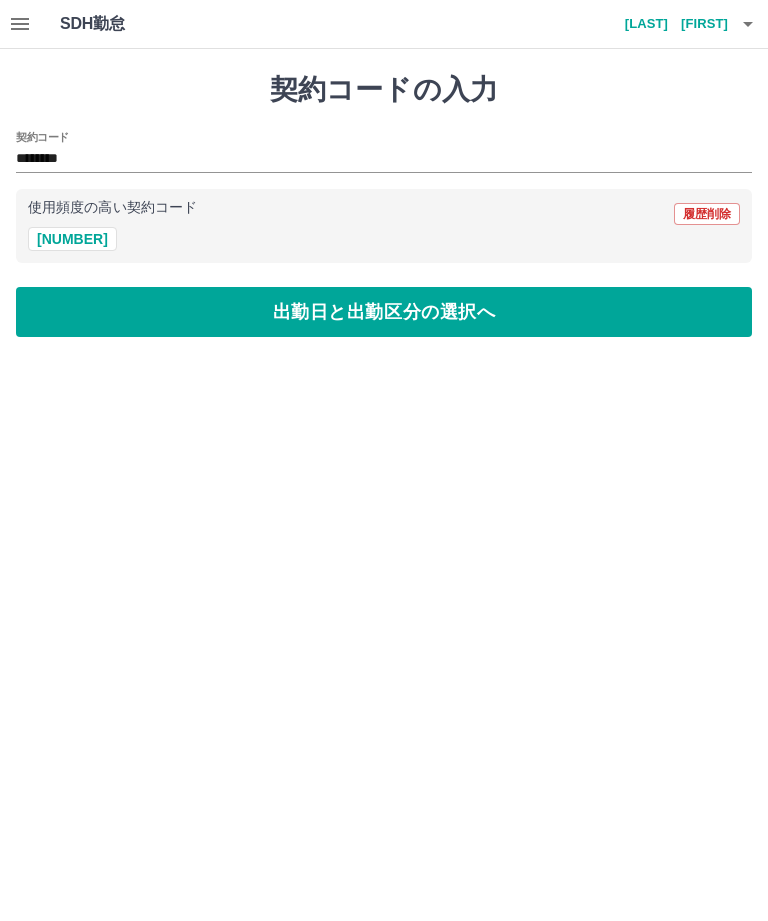click on "出勤日と出勤区分の選択へ" at bounding box center [384, 312] 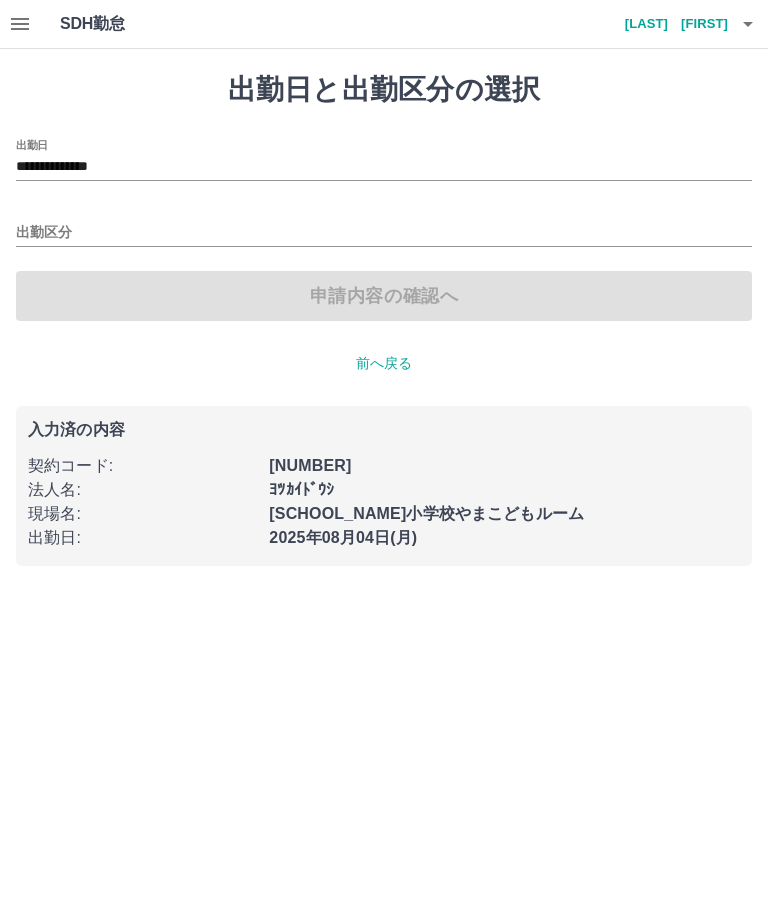 click on "**********" at bounding box center (384, 167) 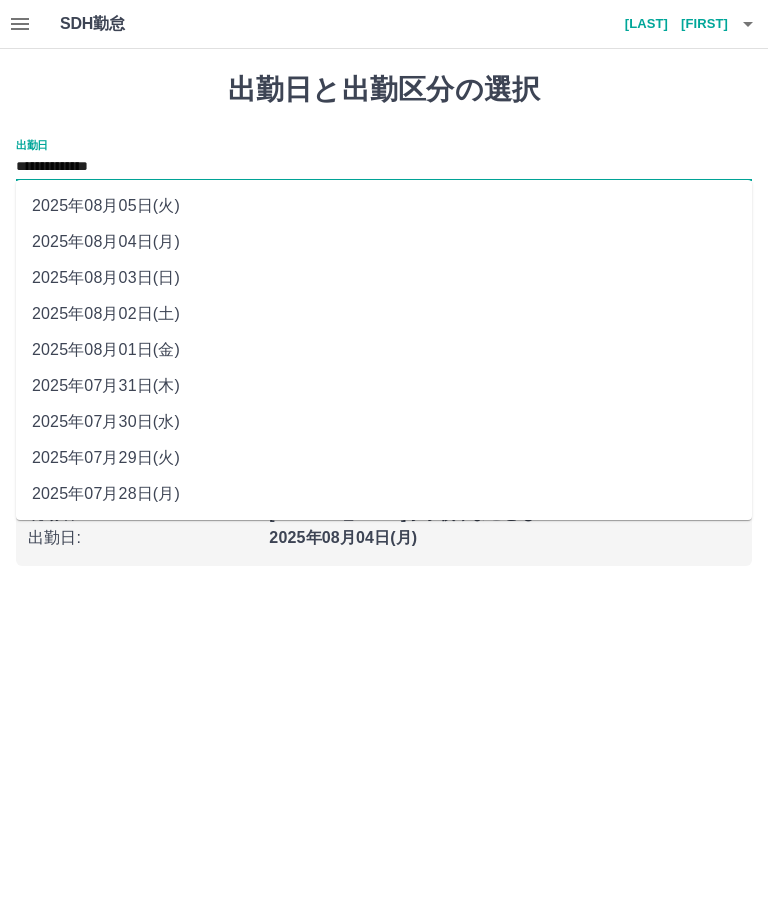 click on "2025年08月03日(日)" at bounding box center (384, 278) 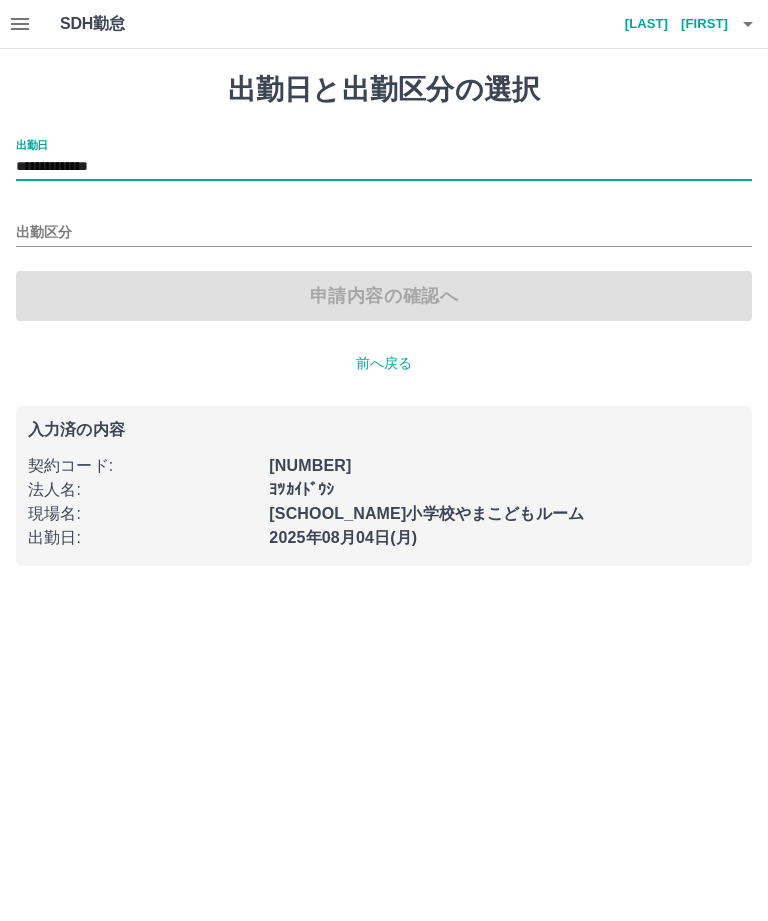 click on "出勤区分" at bounding box center [384, 233] 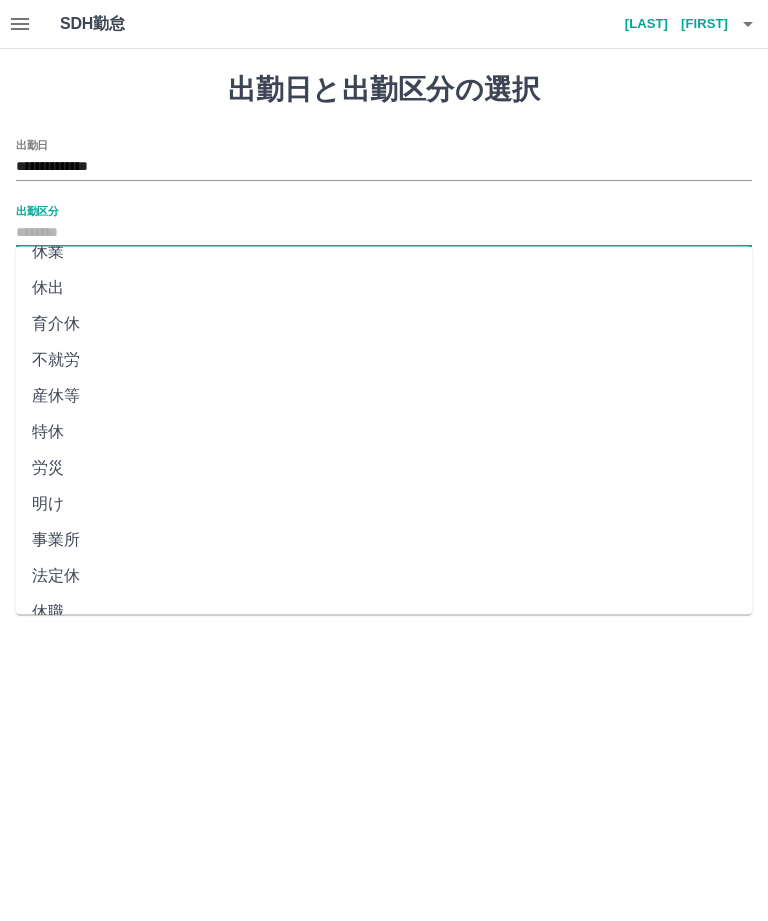 scroll, scrollTop: 270, scrollLeft: 0, axis: vertical 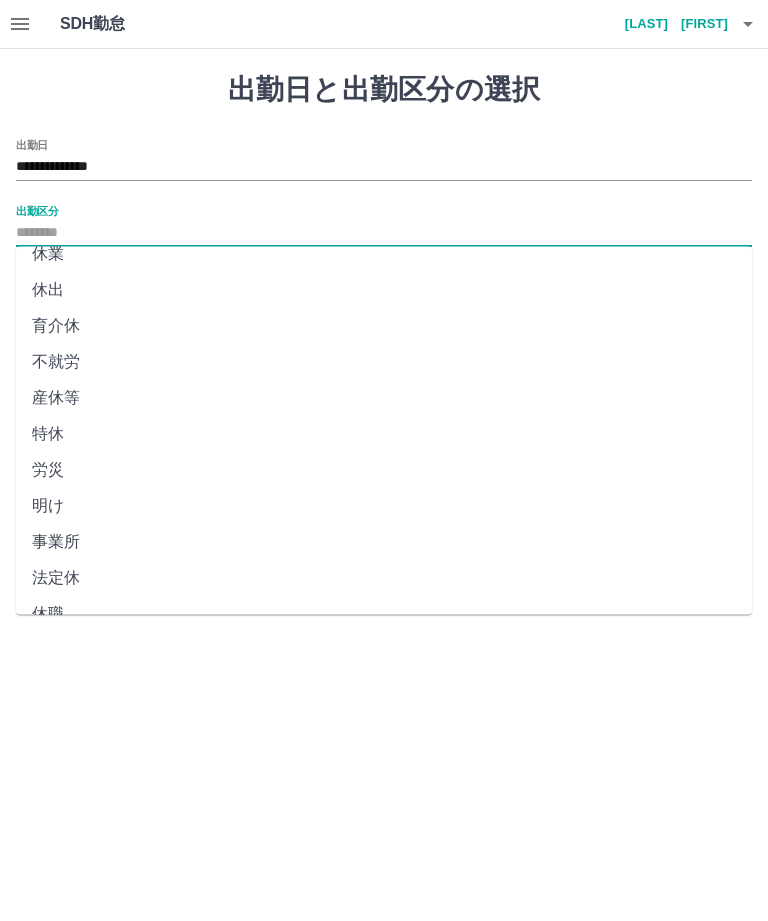 click on "法定休" at bounding box center [384, 579] 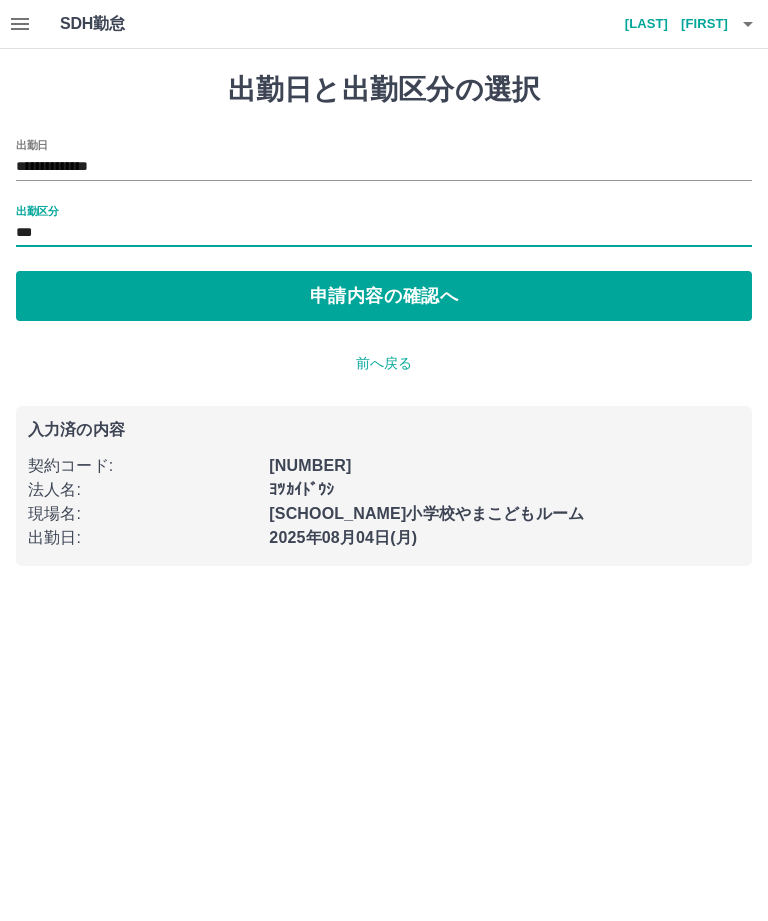 click on "**********" at bounding box center [384, 230] 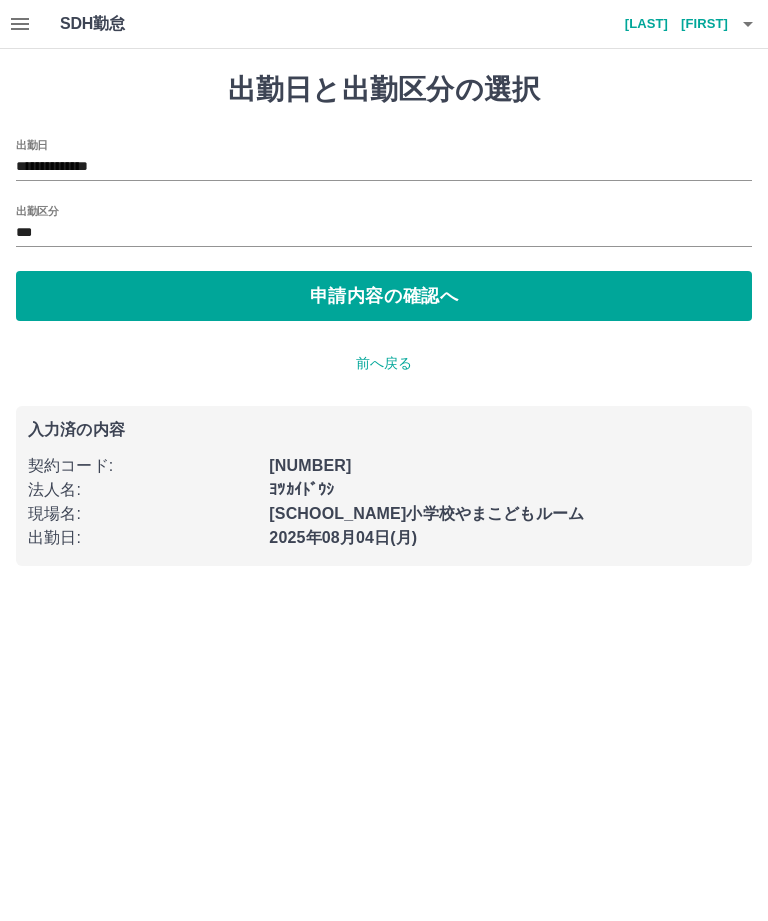 click on "申請内容の確認へ" at bounding box center (384, 296) 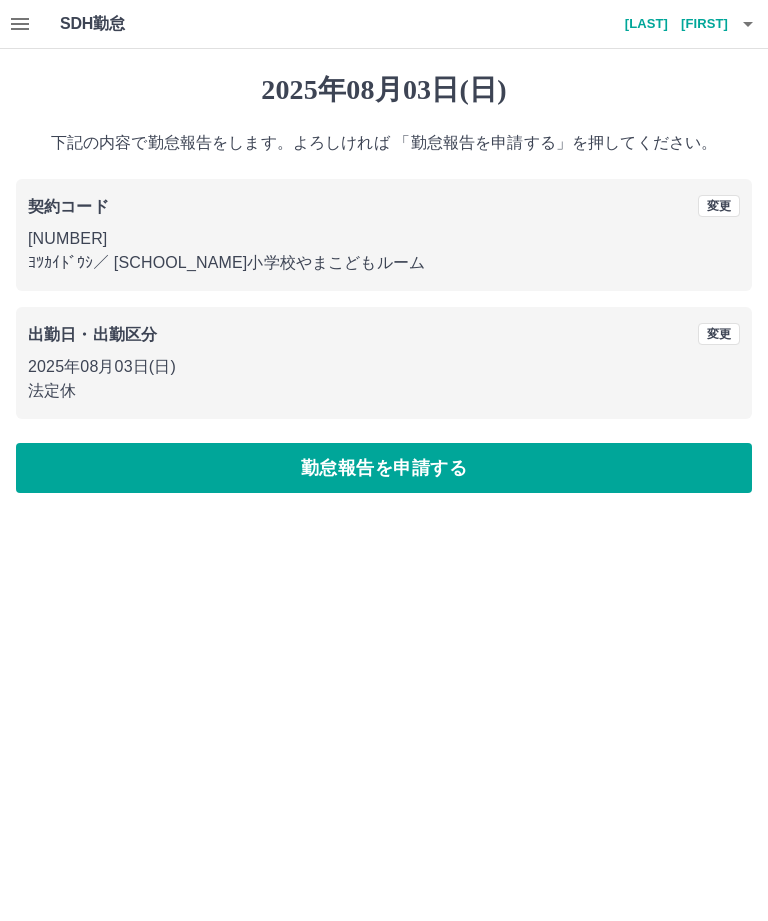 click on "勤怠報告を申請する" at bounding box center [384, 468] 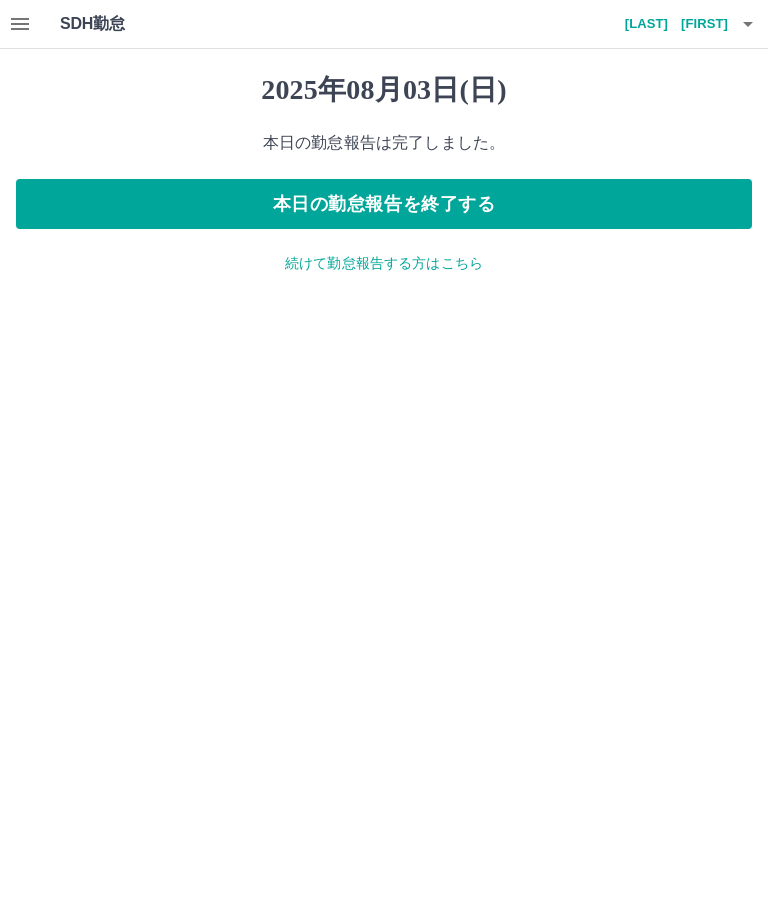 click 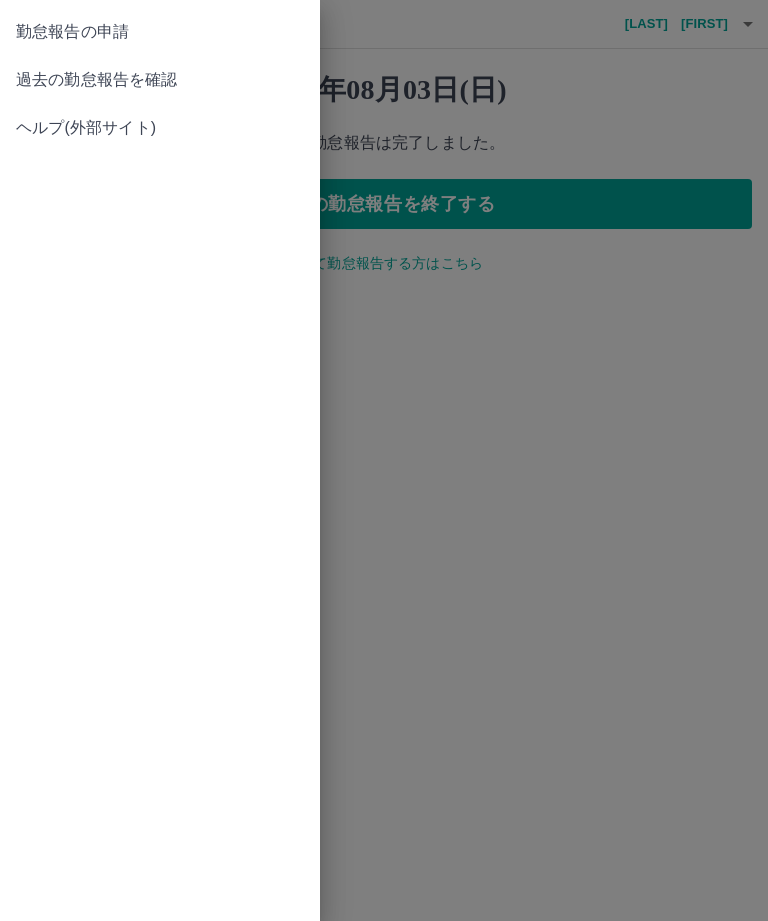 click on "過去の勤怠報告を確認" at bounding box center [160, 80] 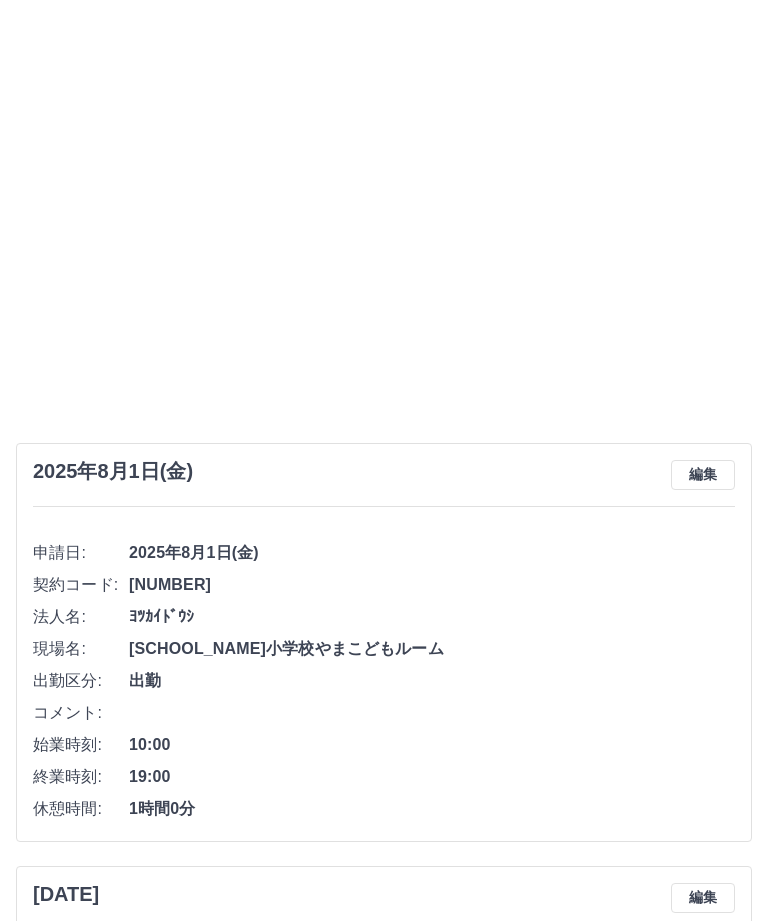 scroll, scrollTop: 0, scrollLeft: 0, axis: both 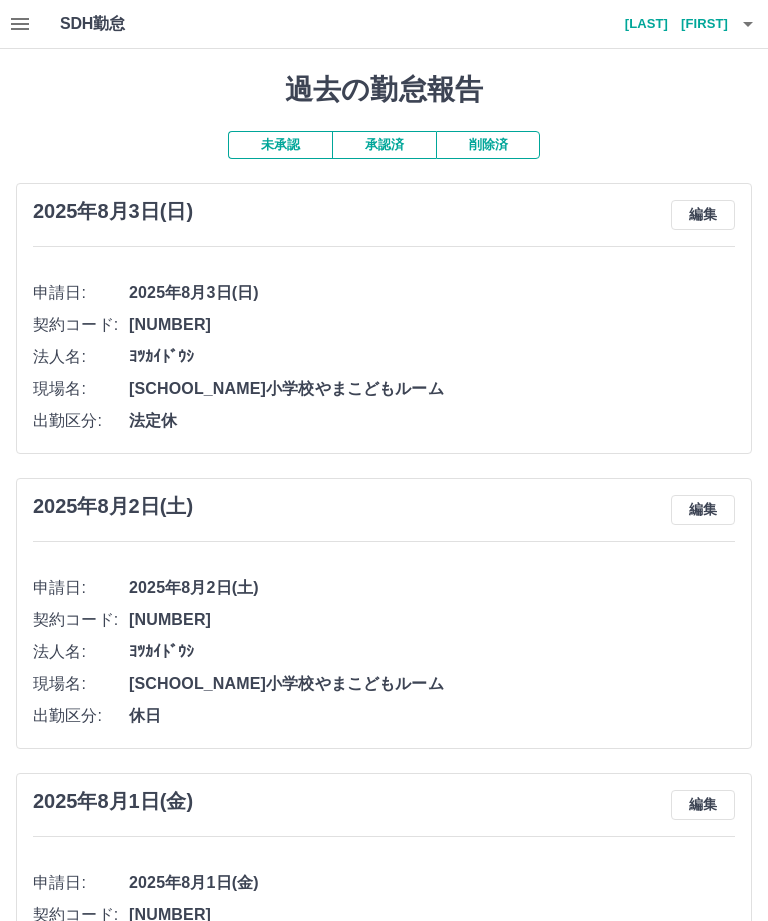 click on "[LAST]　[FIRST]" at bounding box center [668, 24] 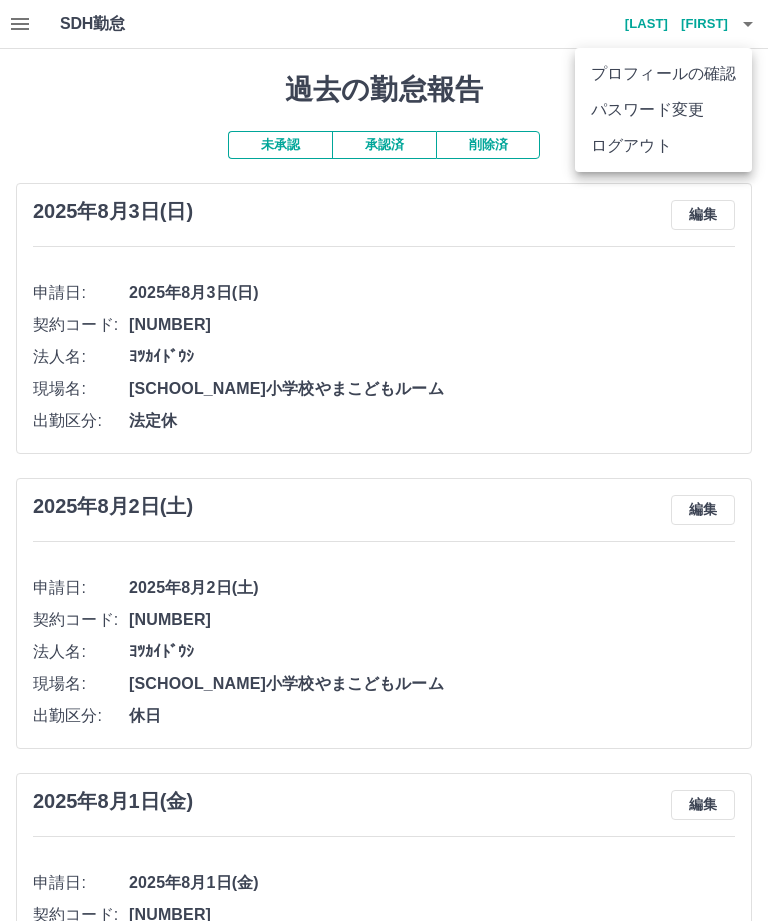 click on "ログアウト" at bounding box center (663, 146) 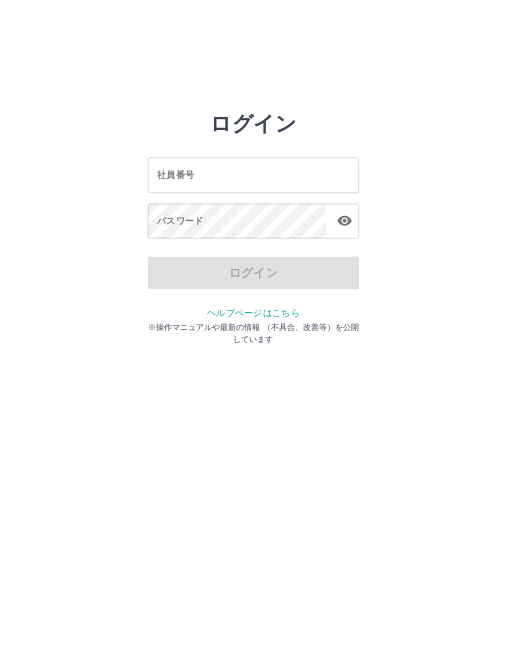 scroll, scrollTop: 0, scrollLeft: 0, axis: both 